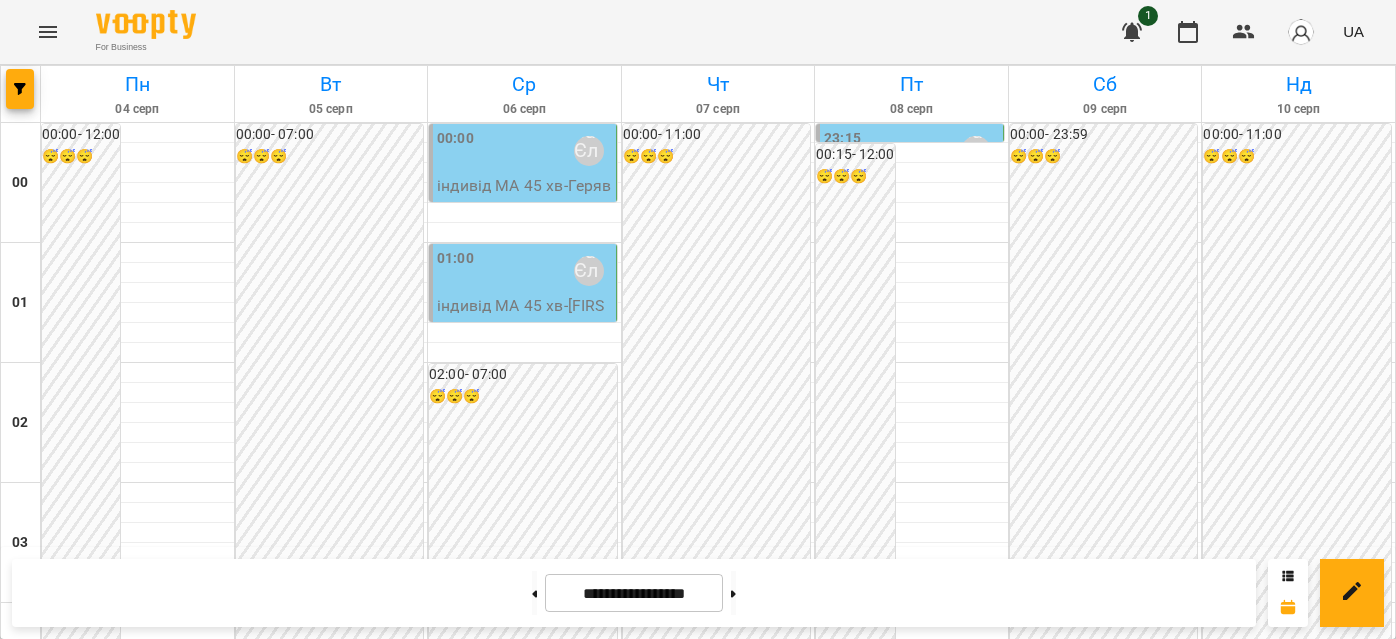 scroll, scrollTop: 0, scrollLeft: 0, axis: both 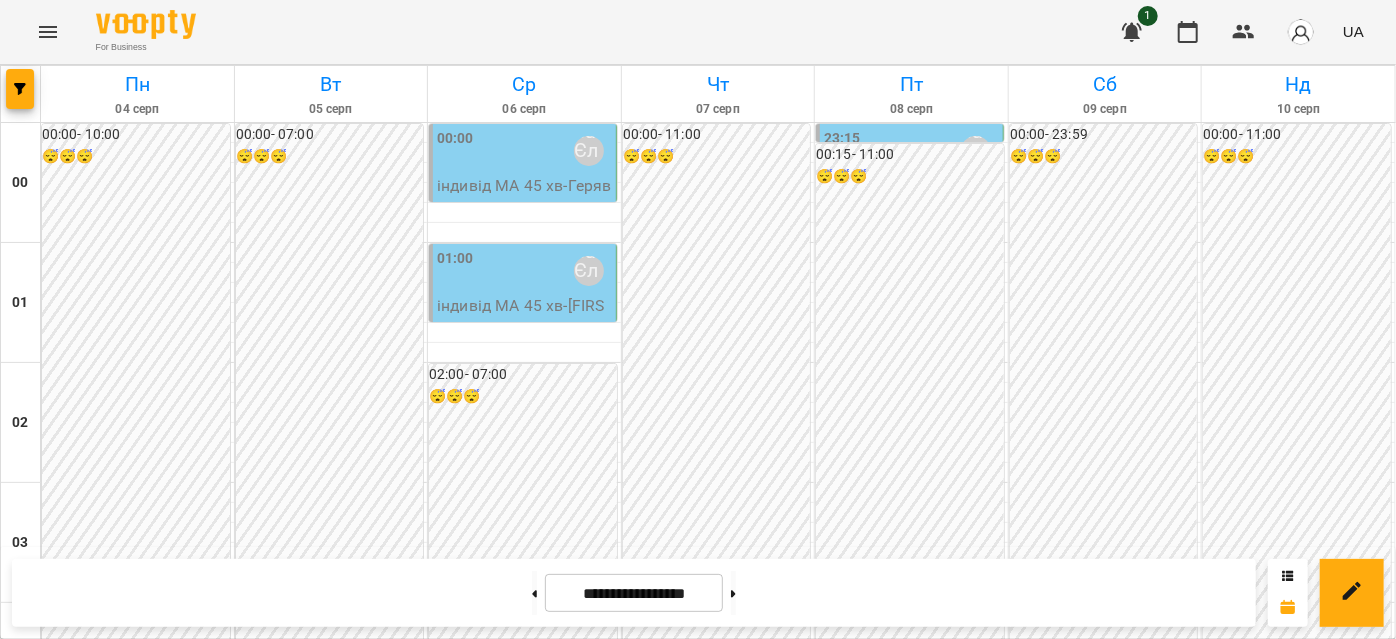 click on "[TIME] [LAST] [FIRST]" at bounding box center [331, 2311] 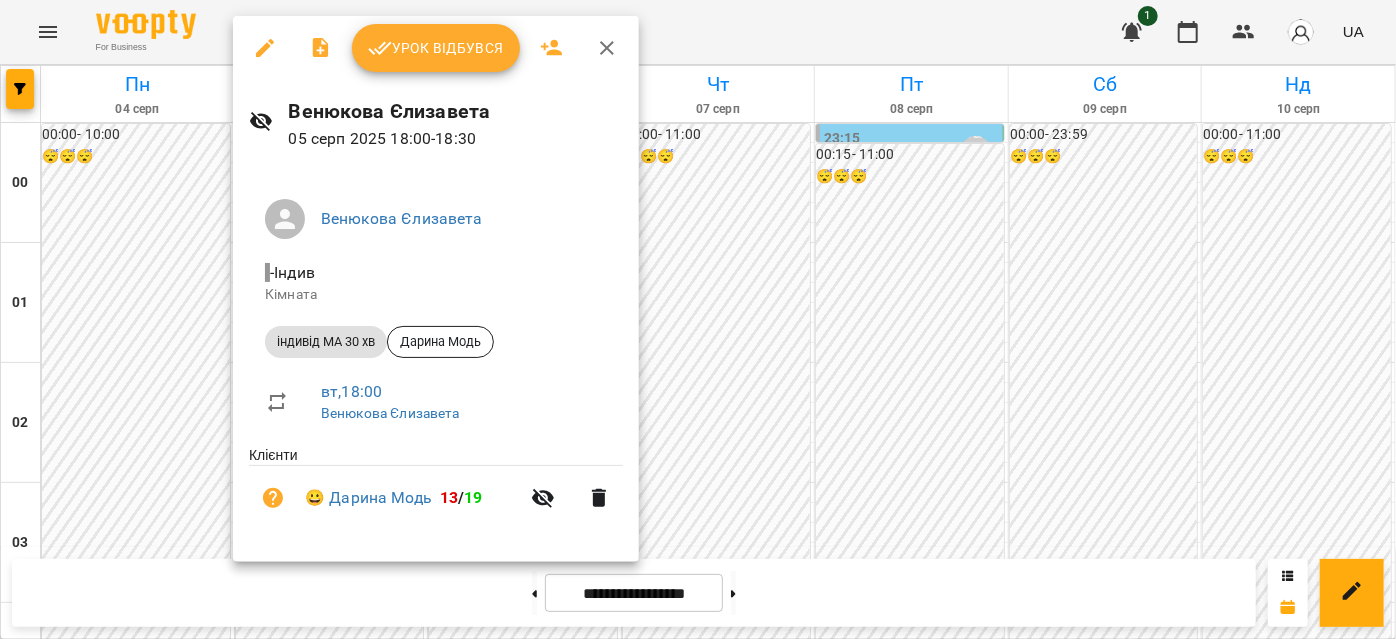 click 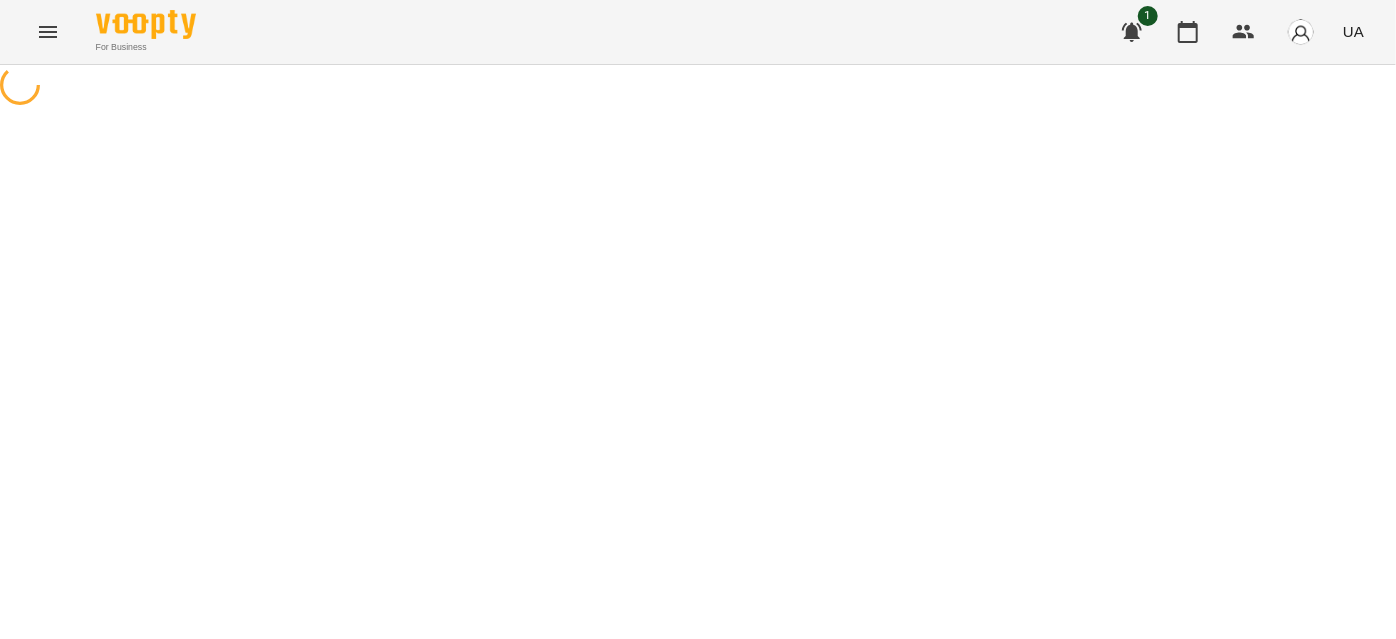 select on "**********" 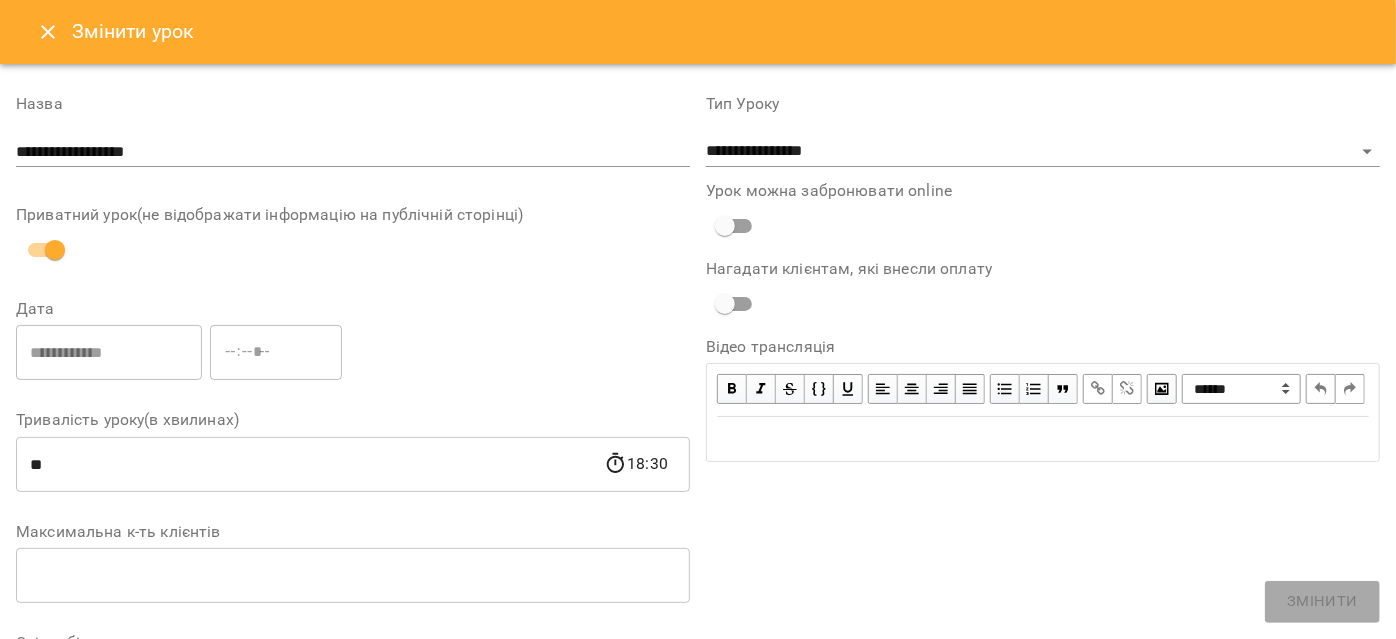 click 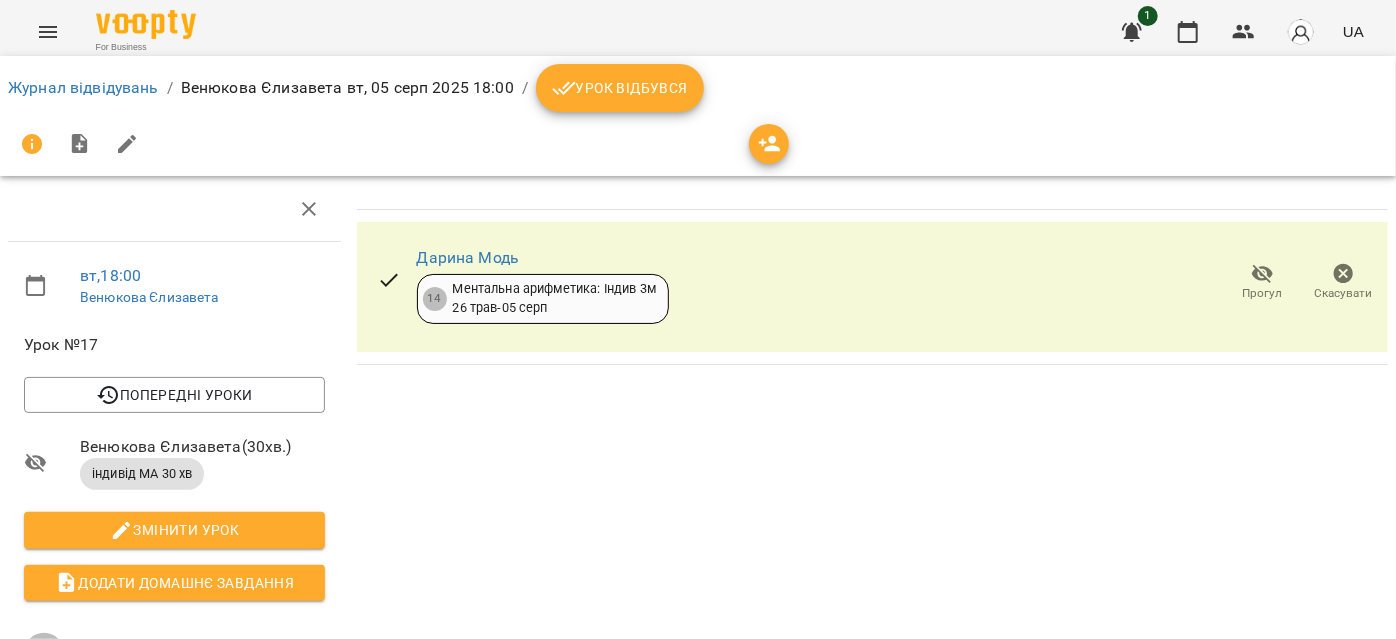 click on "Прогул" at bounding box center (1263, 293) 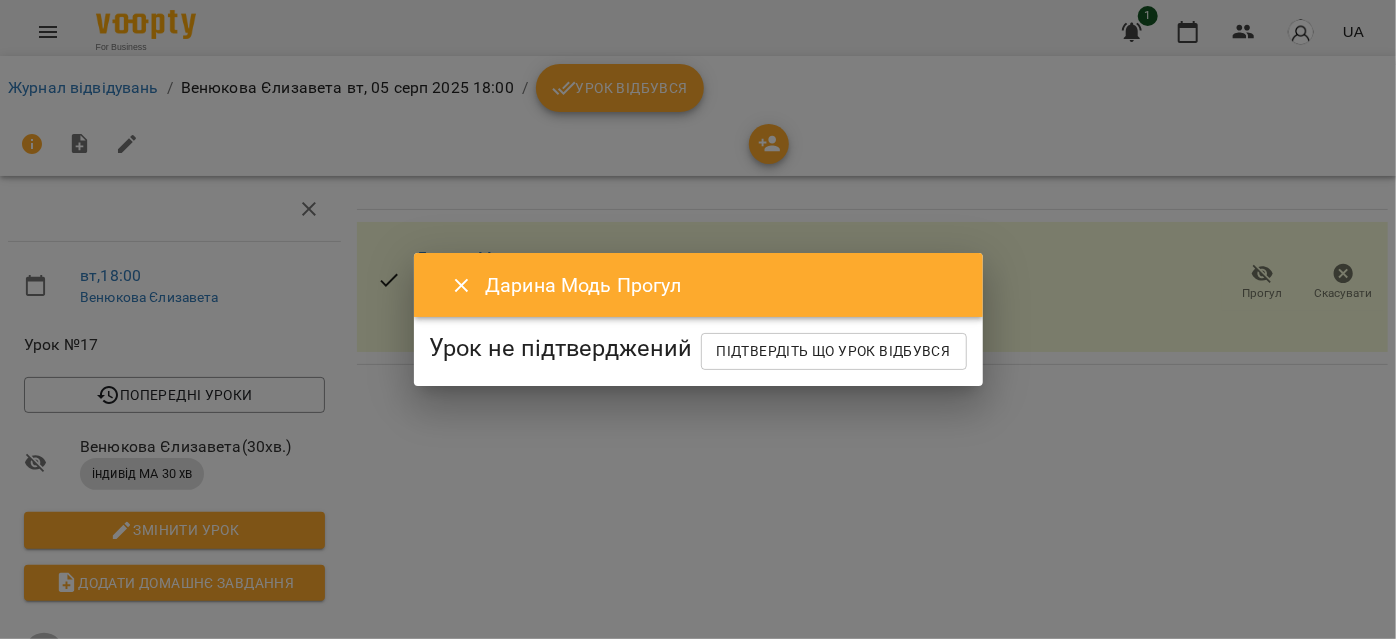 click 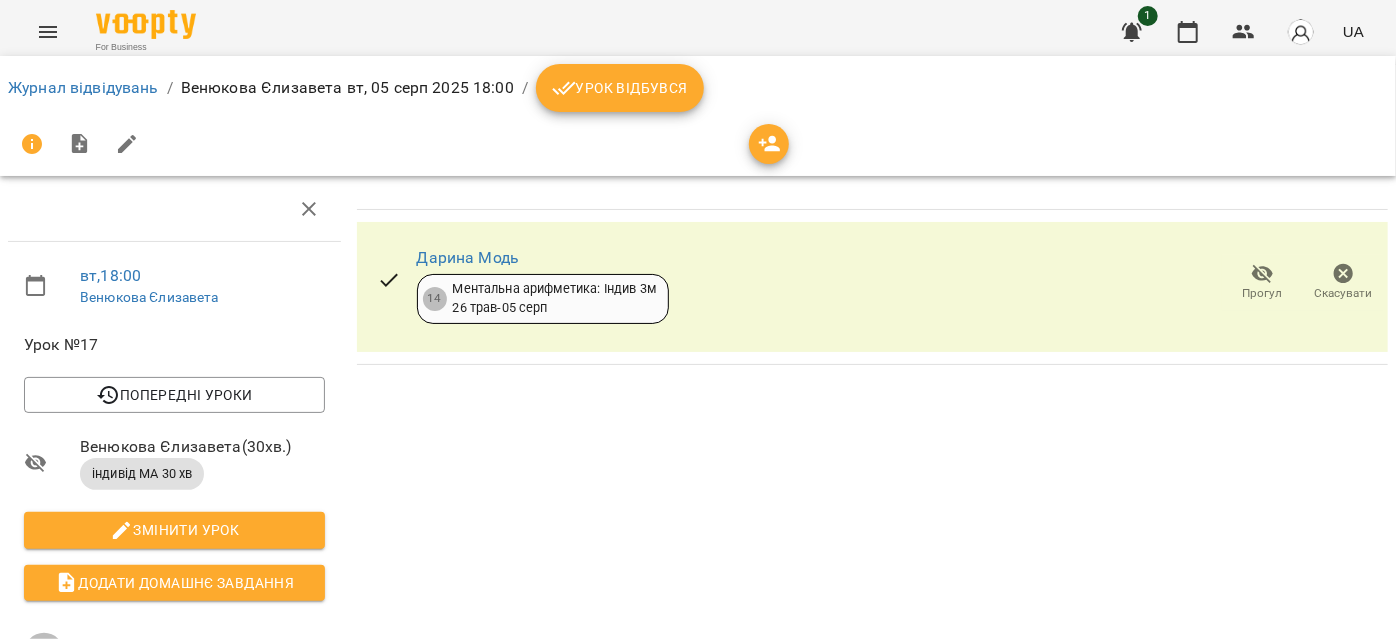 click on "Урок відбувся" at bounding box center [620, 88] 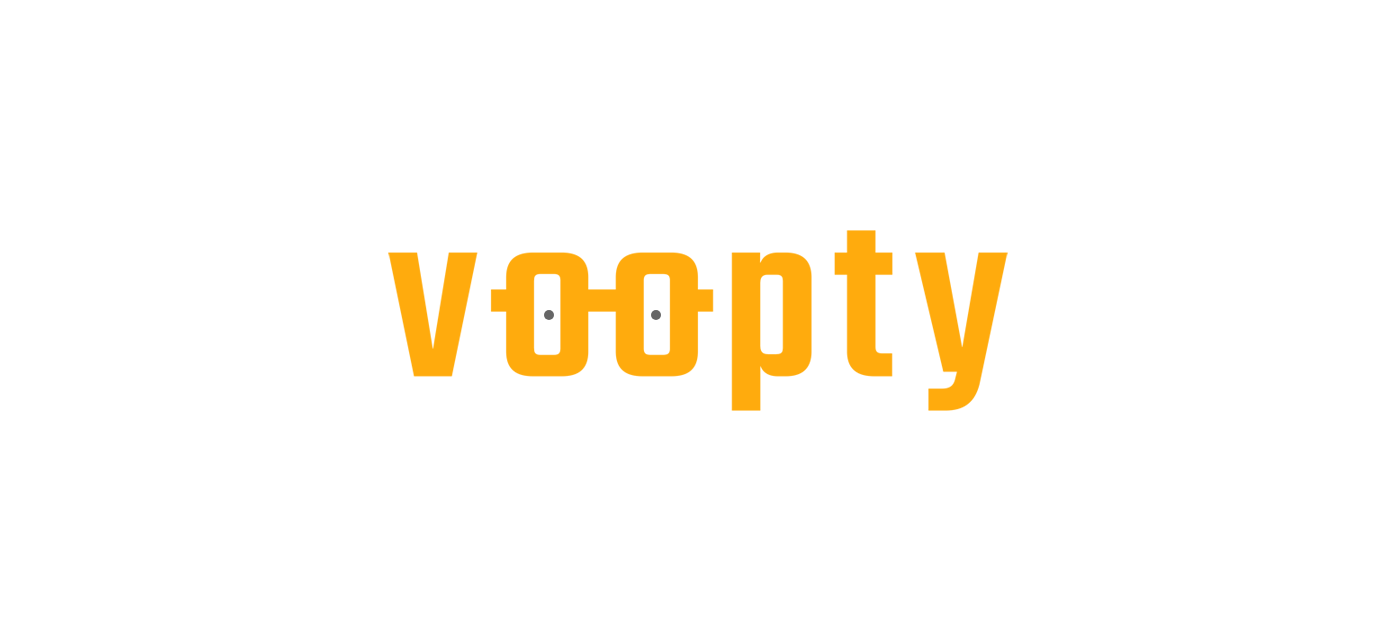 scroll, scrollTop: 0, scrollLeft: 0, axis: both 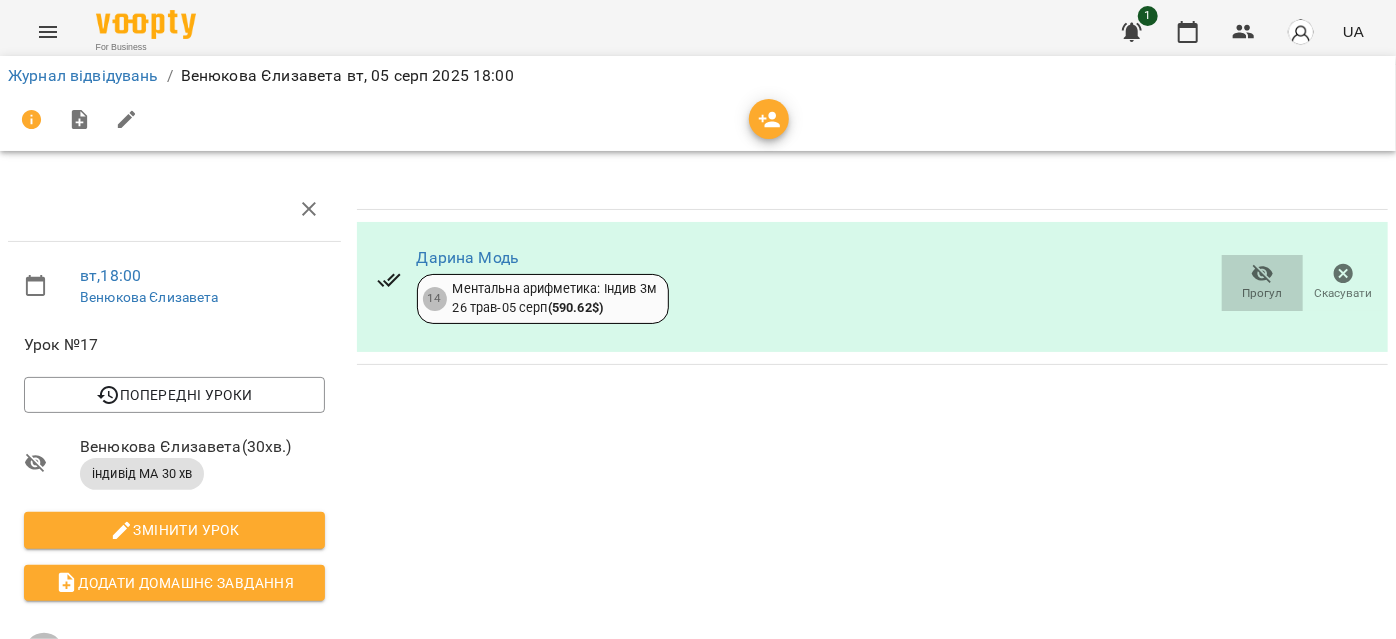 click 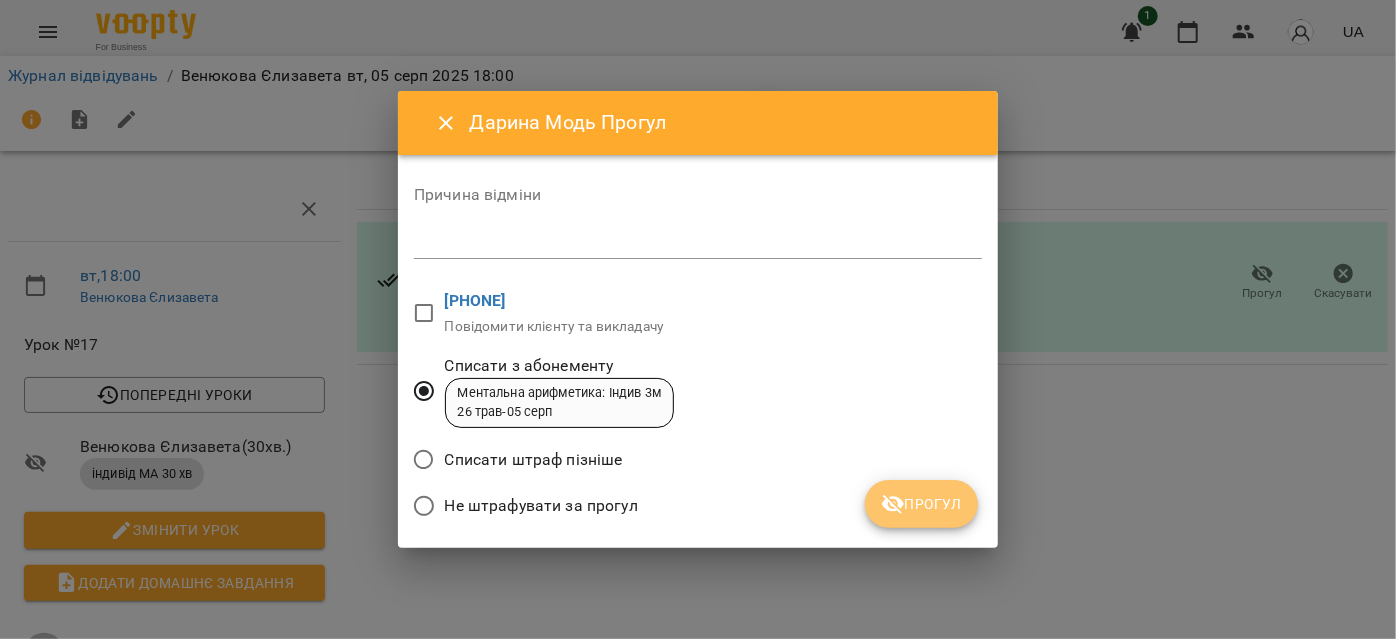 click 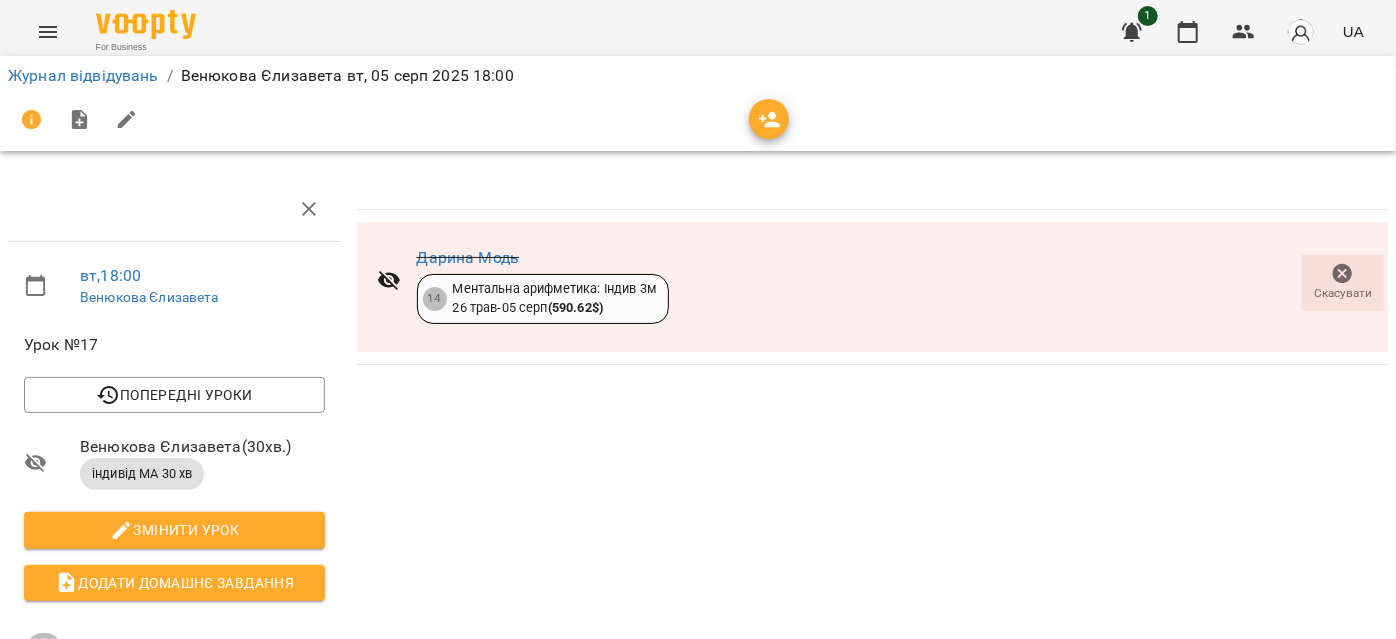 click at bounding box center [48, 32] 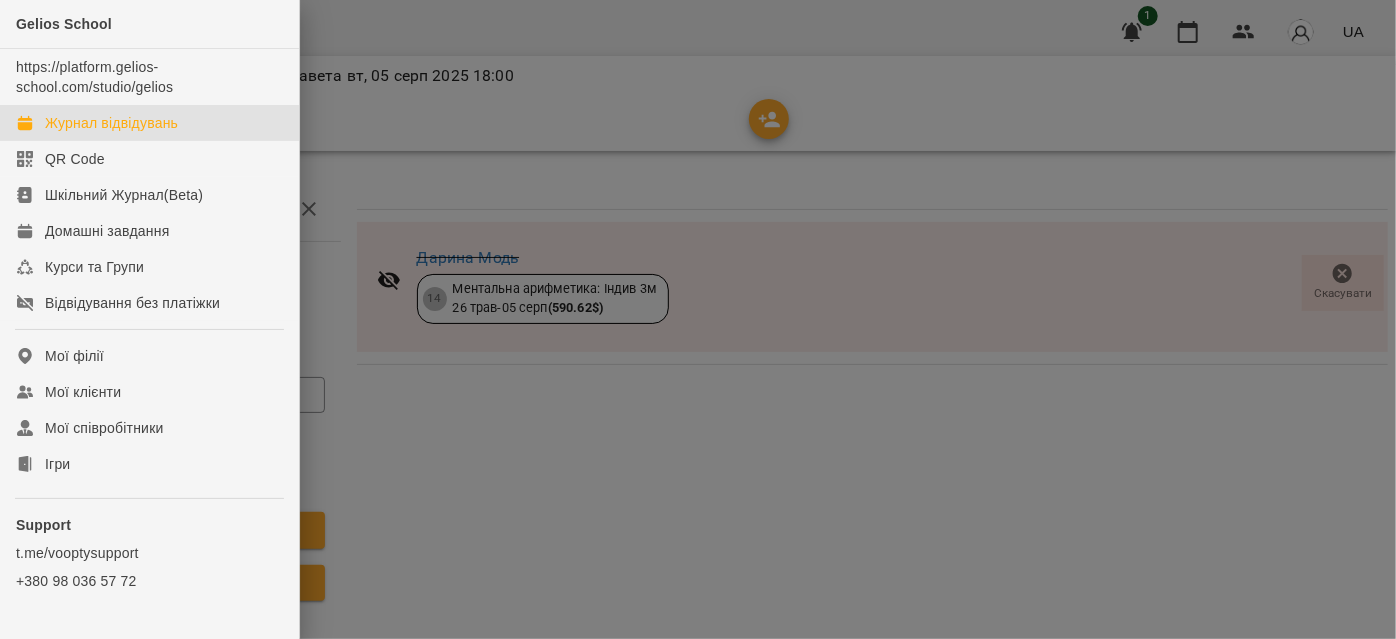 click on "Журнал відвідувань" at bounding box center [111, 123] 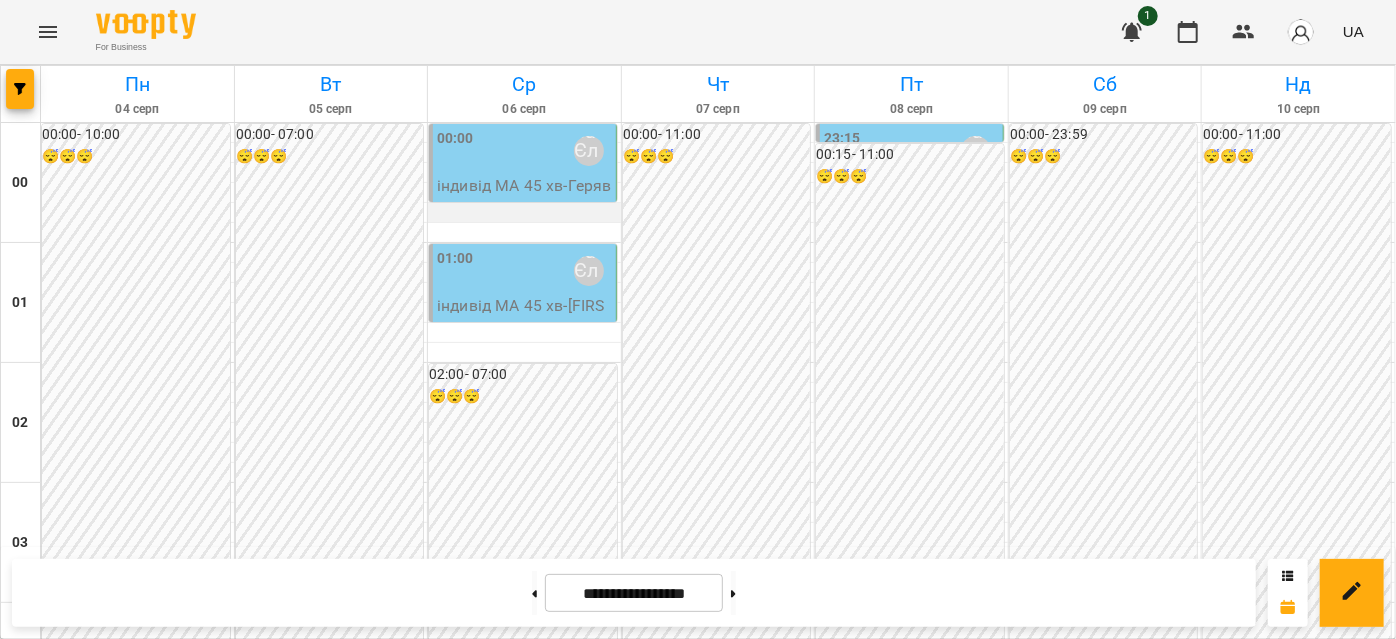 scroll, scrollTop: 1181, scrollLeft: 0, axis: vertical 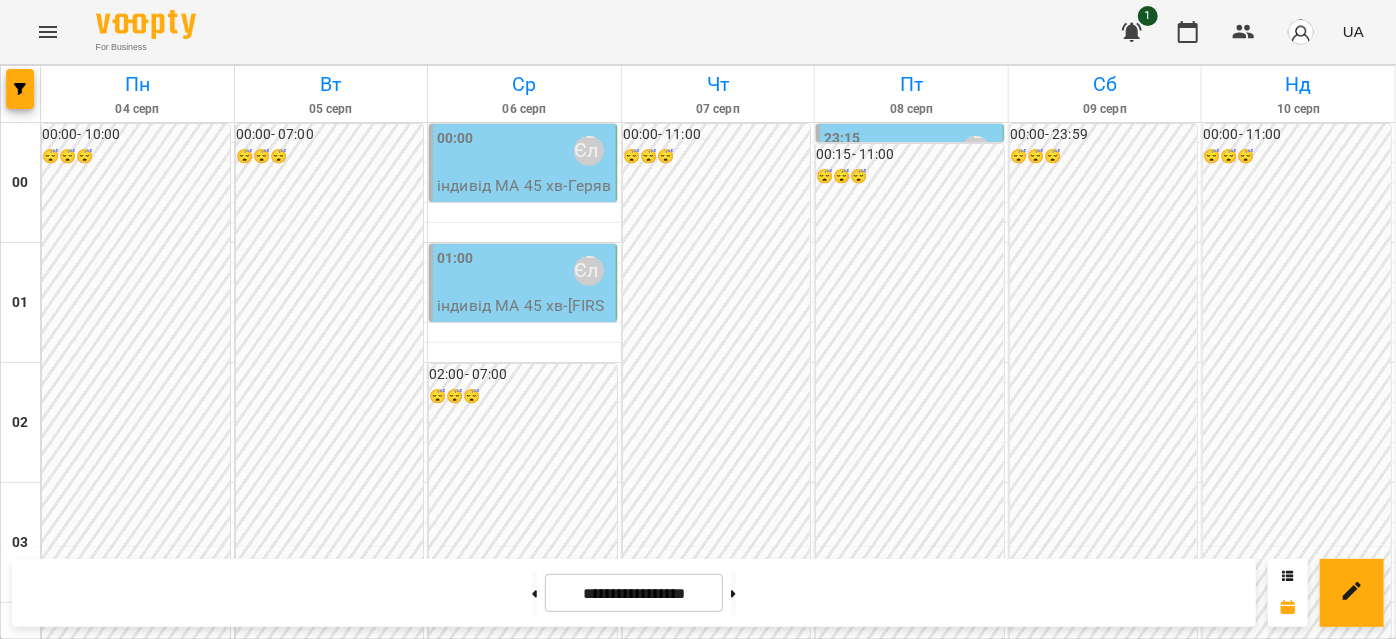 click on "індивід МА 45 хв - Кохан Віромира" at bounding box center [524, 1397] 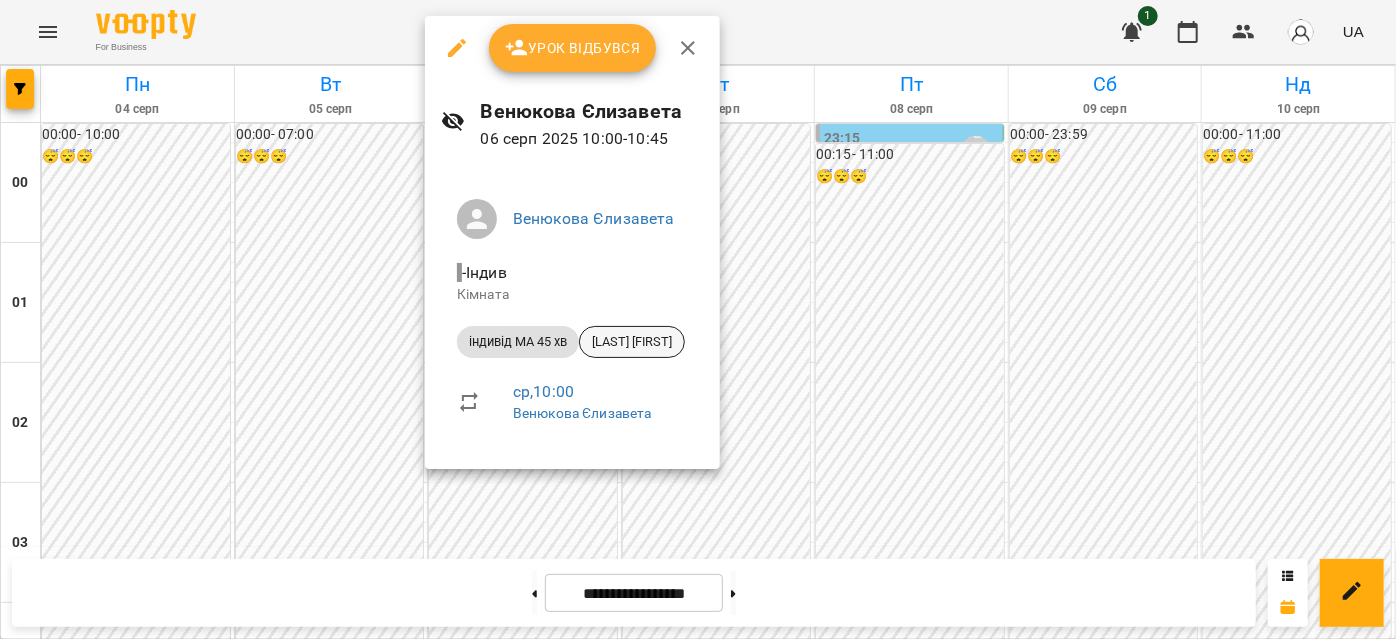 click on "[FIRST] [LAST]" at bounding box center [632, 342] 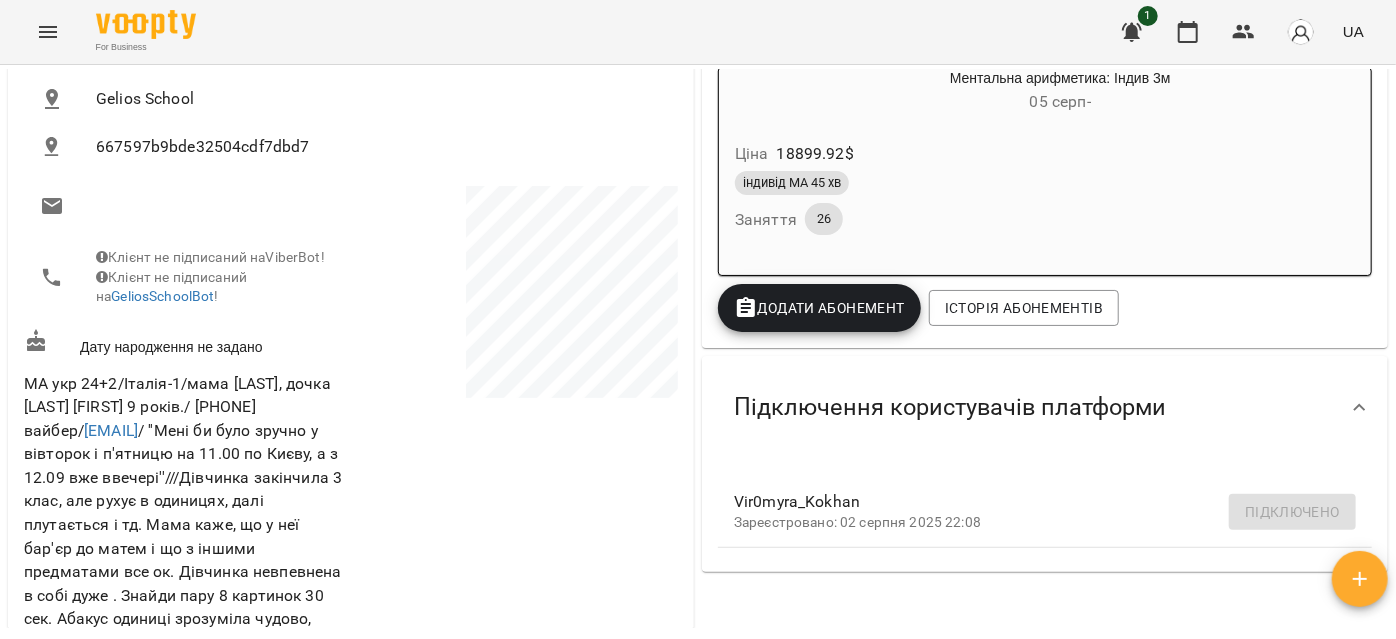 scroll, scrollTop: 454, scrollLeft: 0, axis: vertical 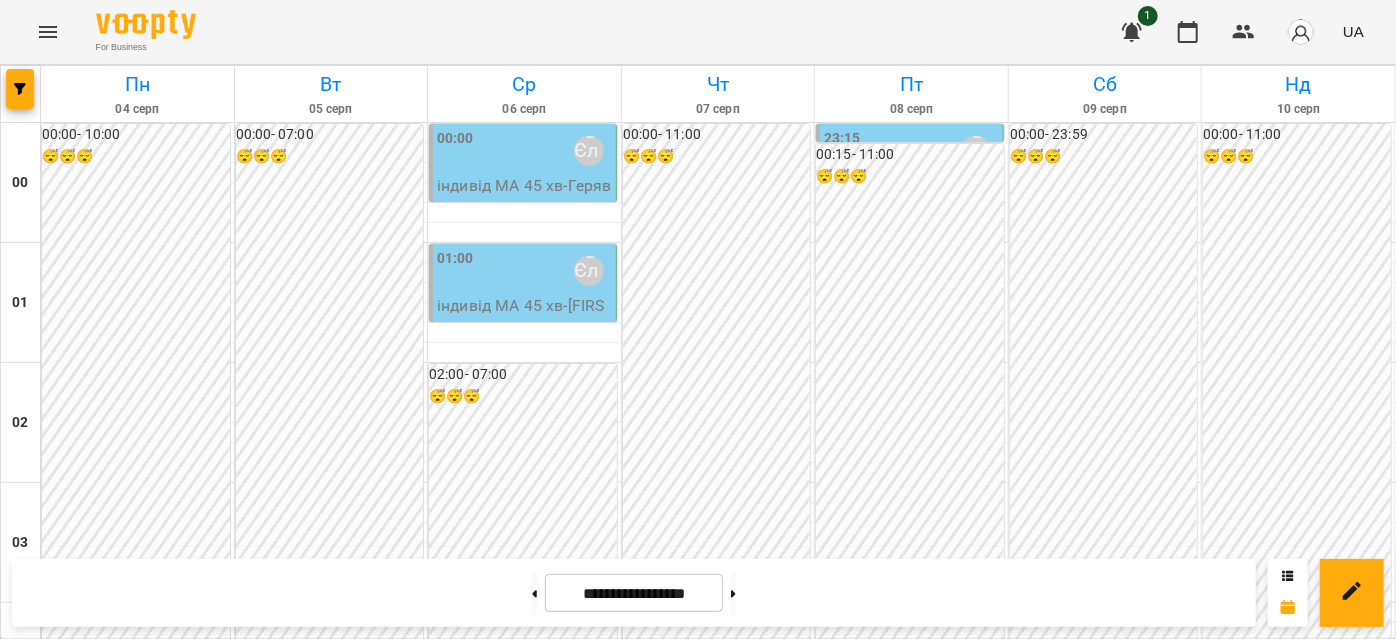 click on "11:00 Венюкова Єлизавета" at bounding box center [524, 1471] 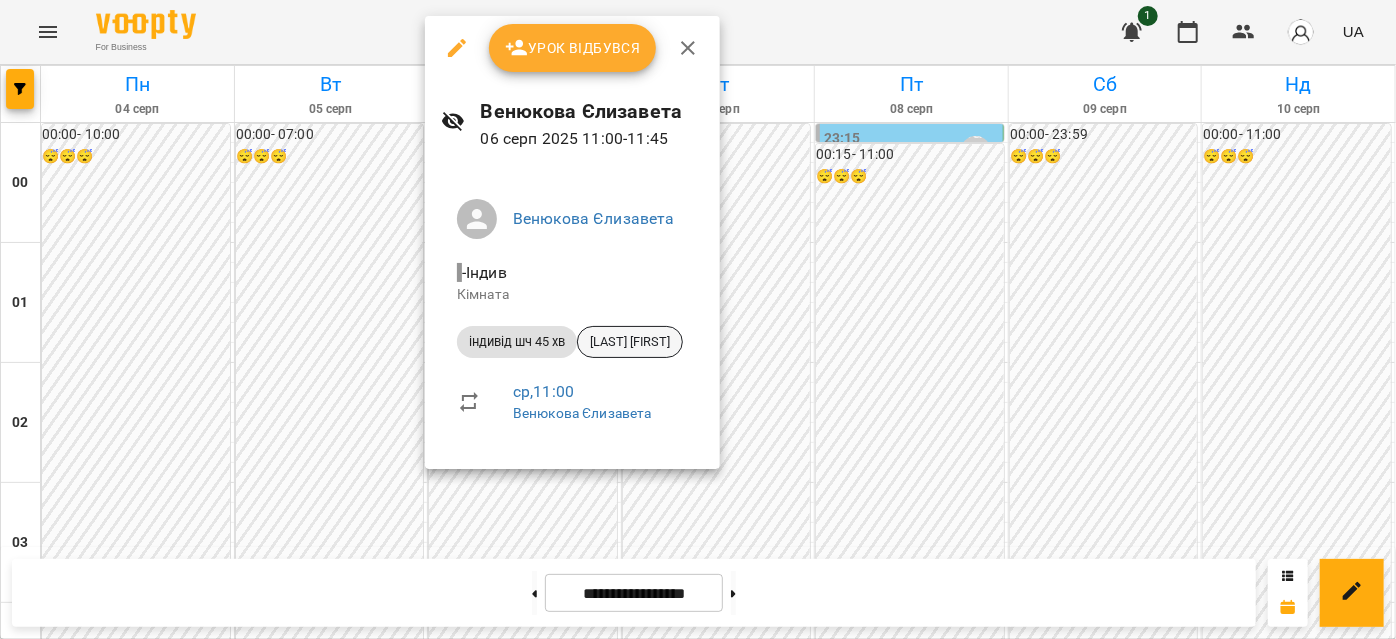 click on "[LAST] [FIRST]" at bounding box center (630, 342) 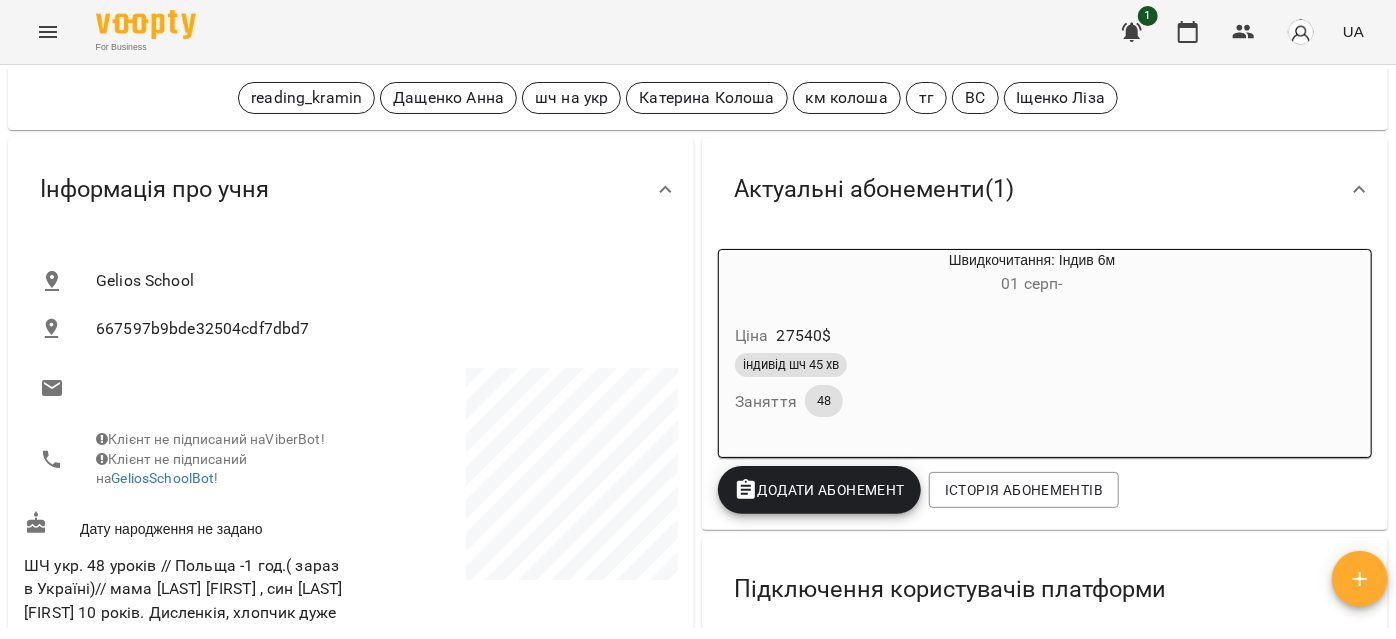 scroll, scrollTop: 0, scrollLeft: 0, axis: both 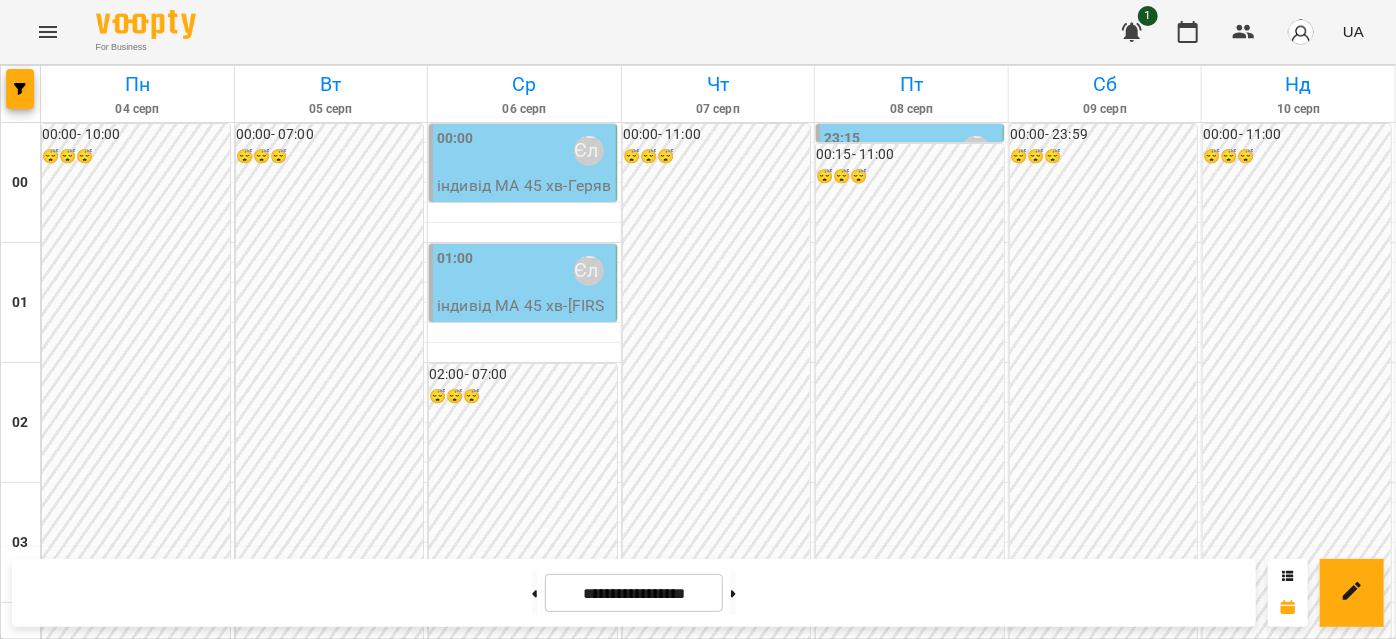 click on "19:00 Венюкова Єлизавета" at bounding box center [524, 2431] 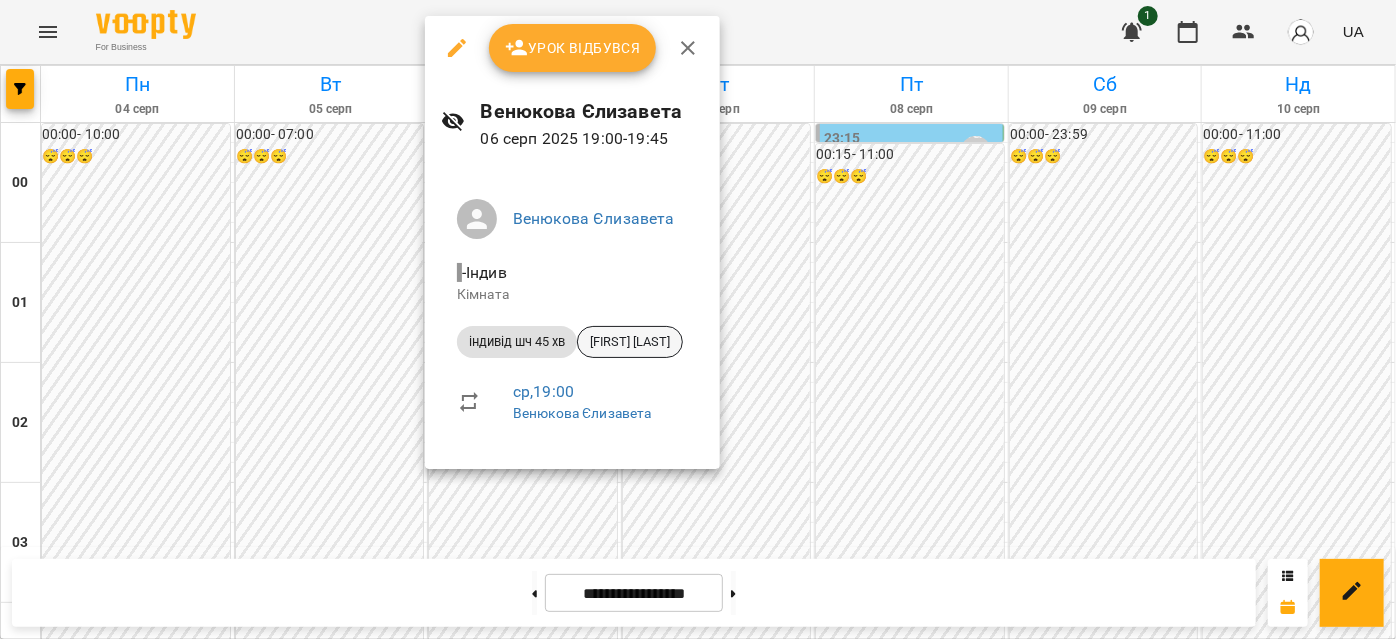 click on "[FIRST] [LAST]" at bounding box center [630, 342] 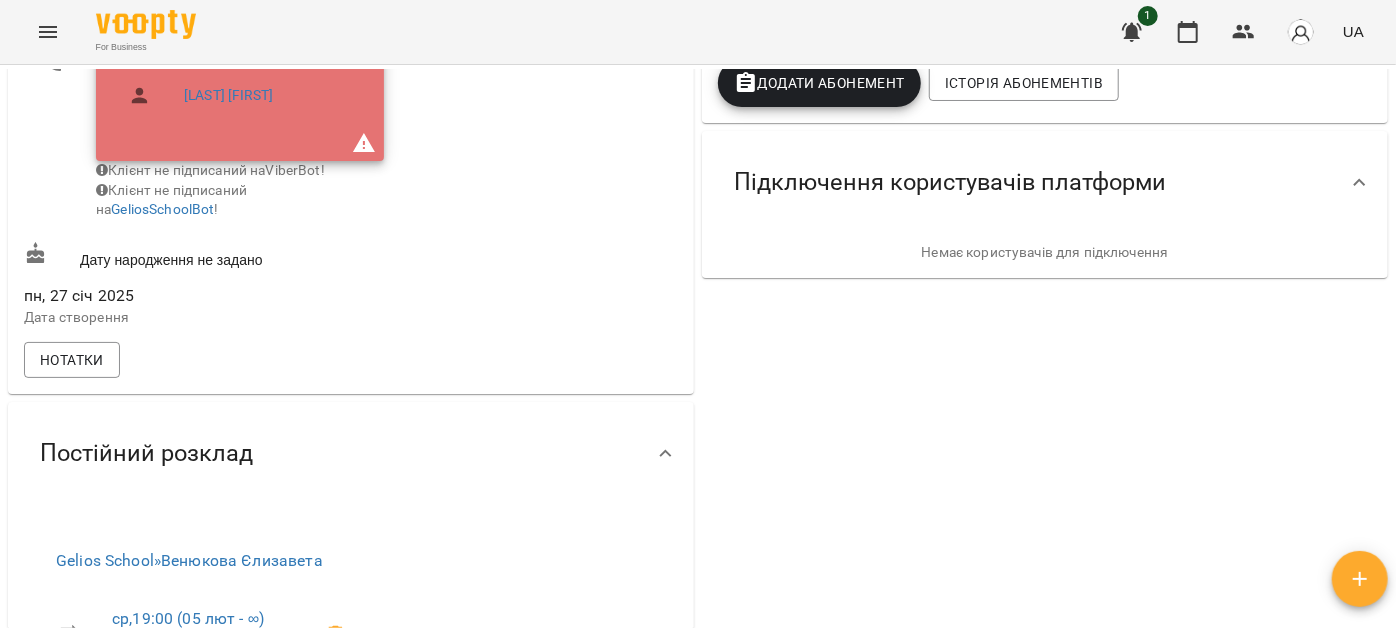 scroll, scrollTop: 454, scrollLeft: 0, axis: vertical 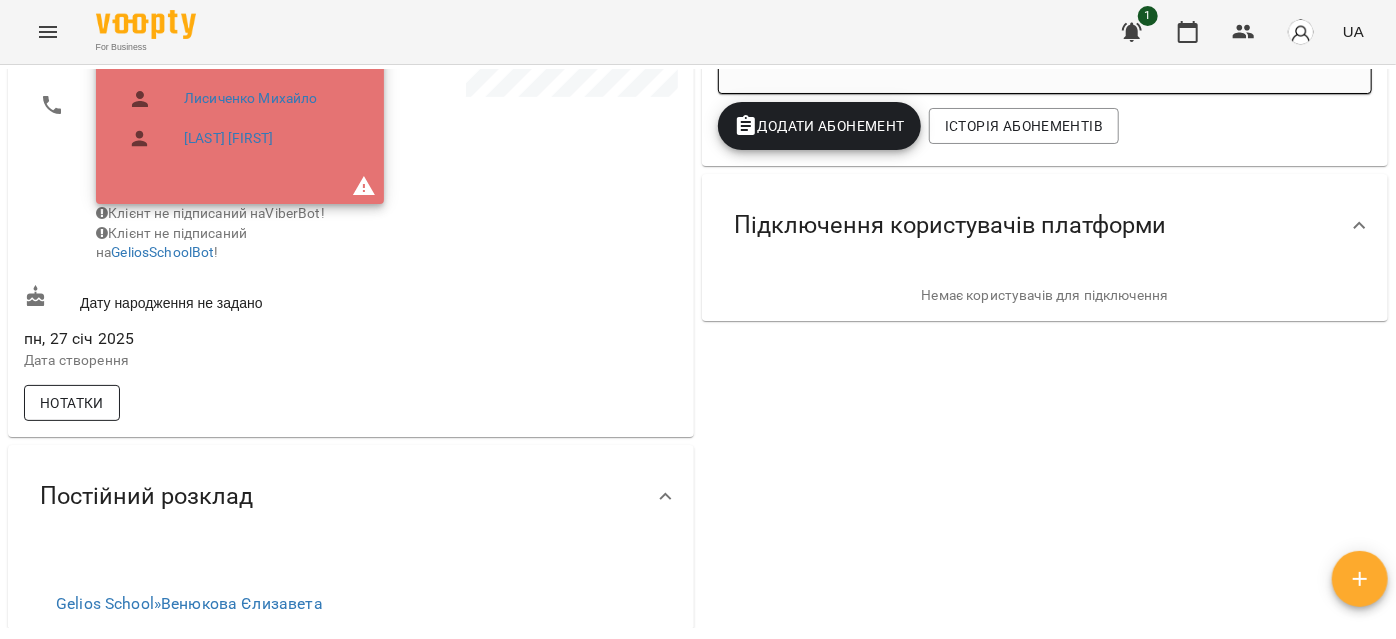click on "Нотатки" at bounding box center (72, 403) 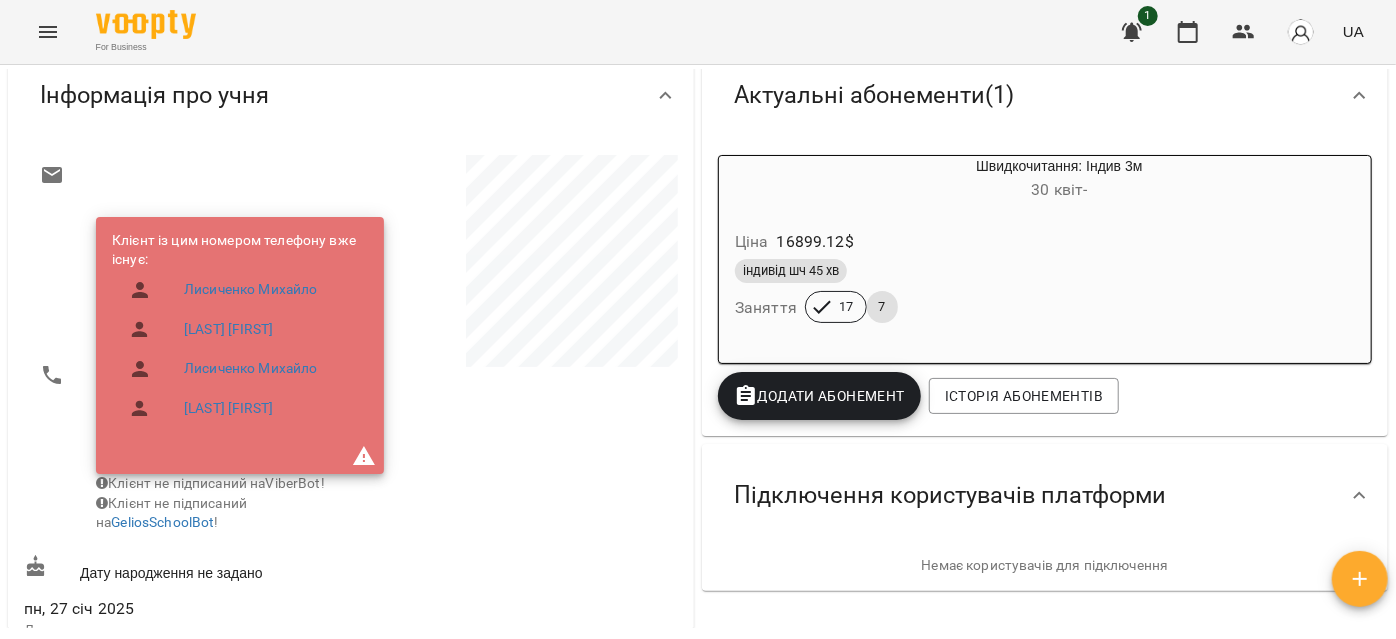 scroll, scrollTop: 181, scrollLeft: 0, axis: vertical 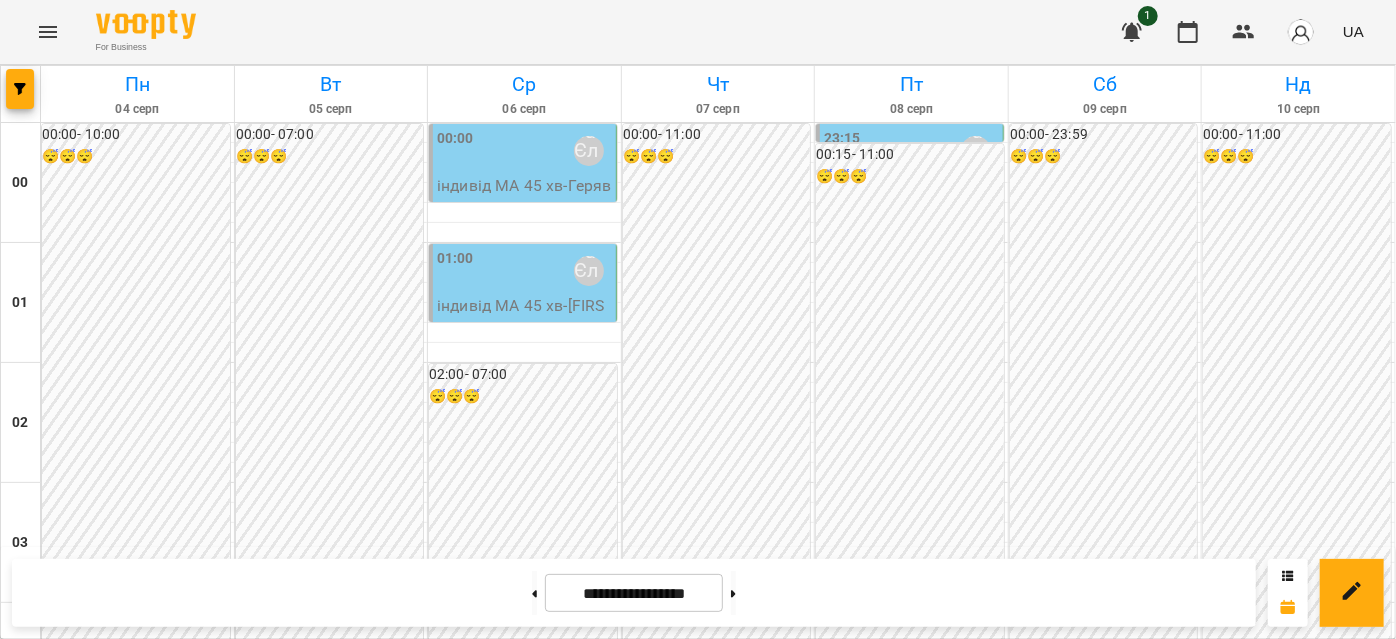 click on "11:00 Венюкова Єлизавета" at bounding box center [524, 1471] 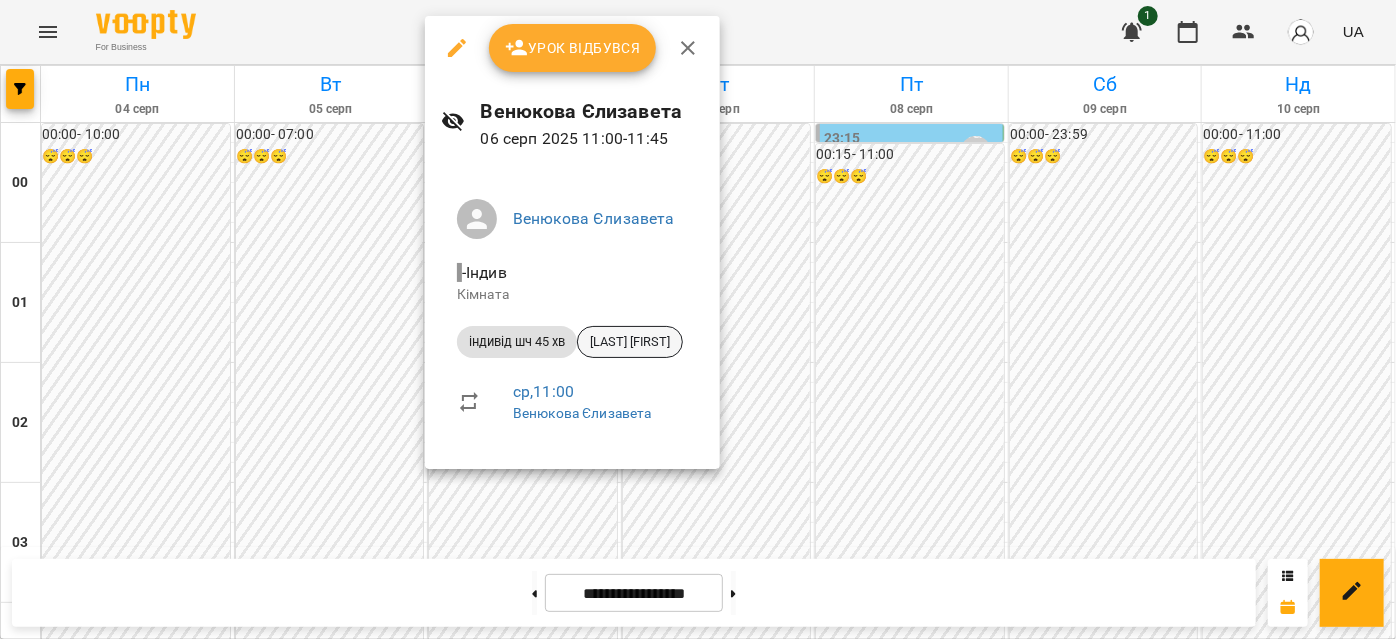click on "[LAST] [FIRST]" at bounding box center [630, 342] 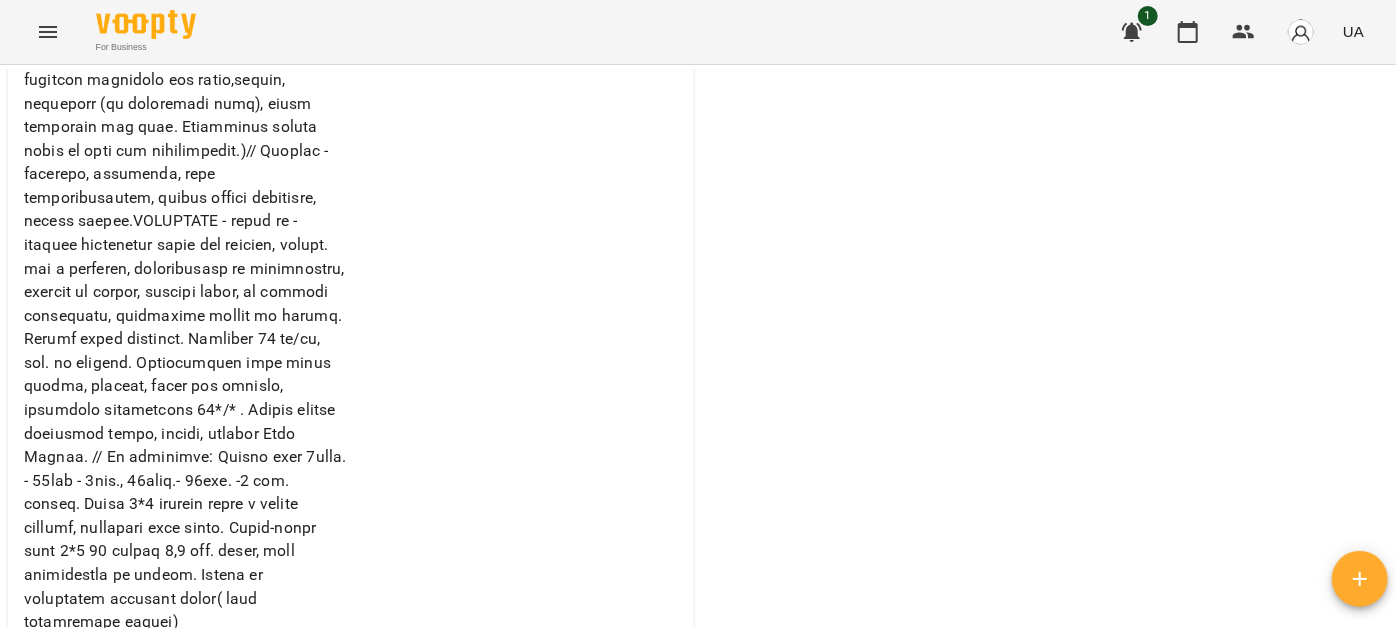 scroll, scrollTop: 1090, scrollLeft: 0, axis: vertical 